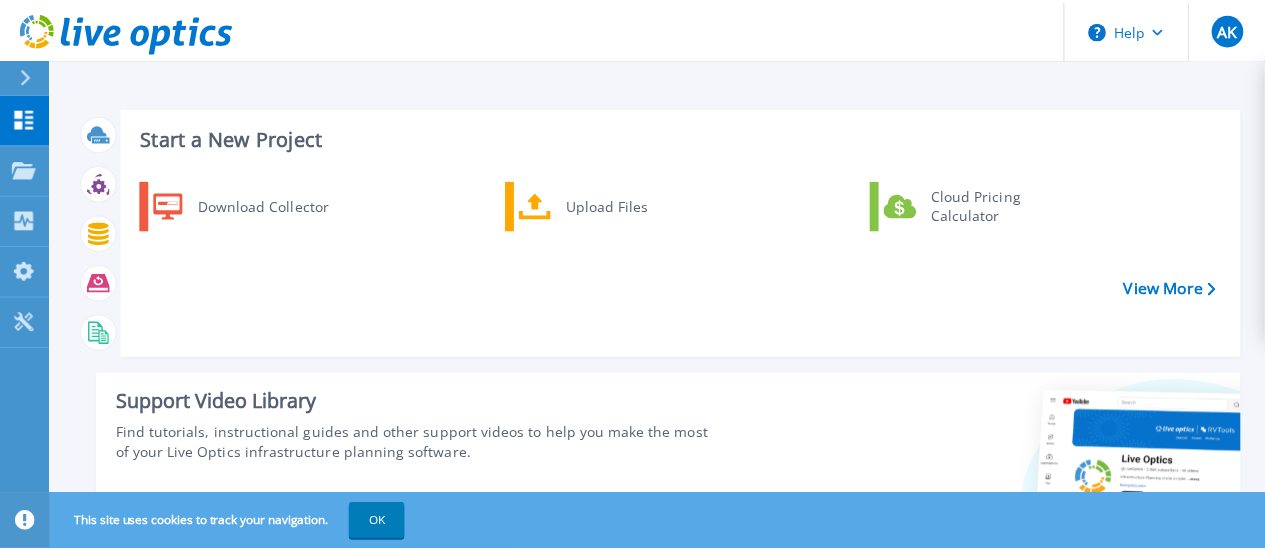 scroll, scrollTop: 0, scrollLeft: 0, axis: both 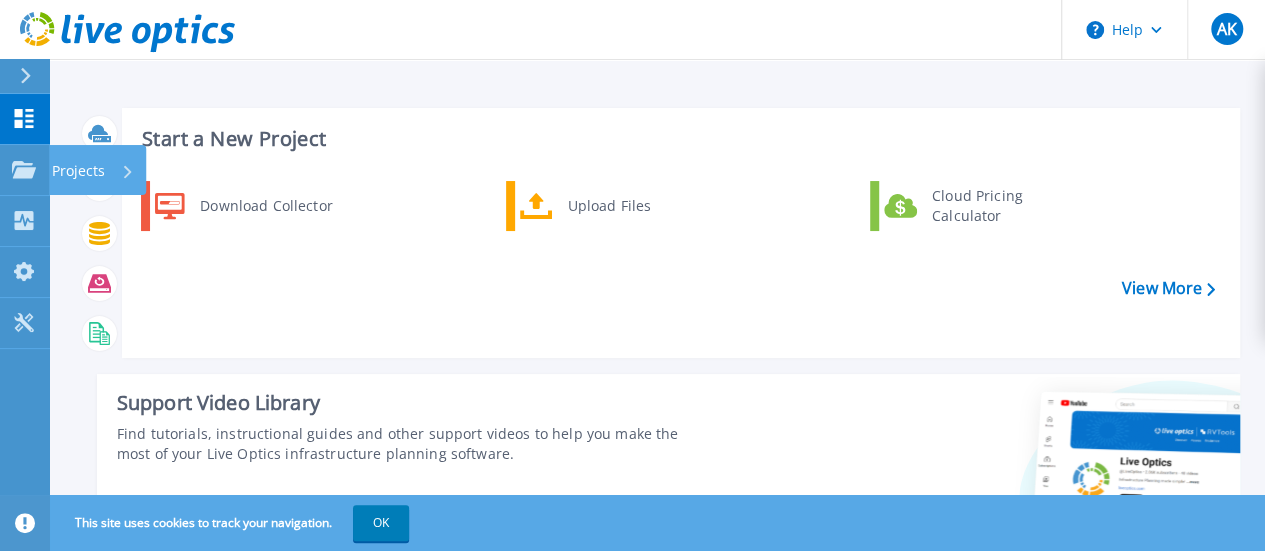 click on "Projects" at bounding box center (78, 171) 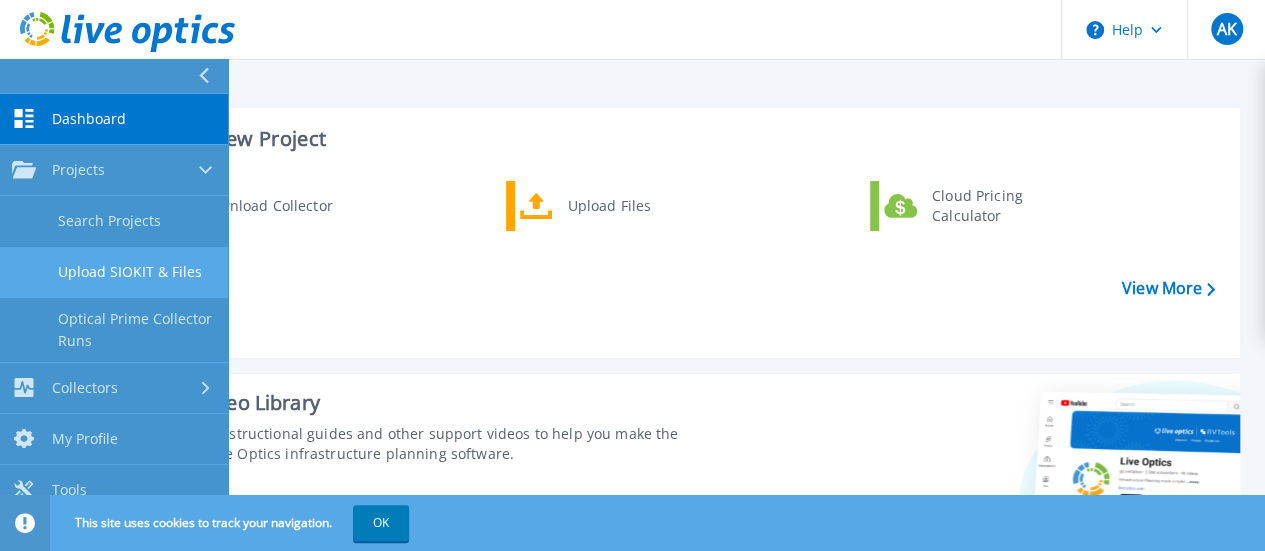 click on "Upload SIOKIT & Files" at bounding box center [114, 272] 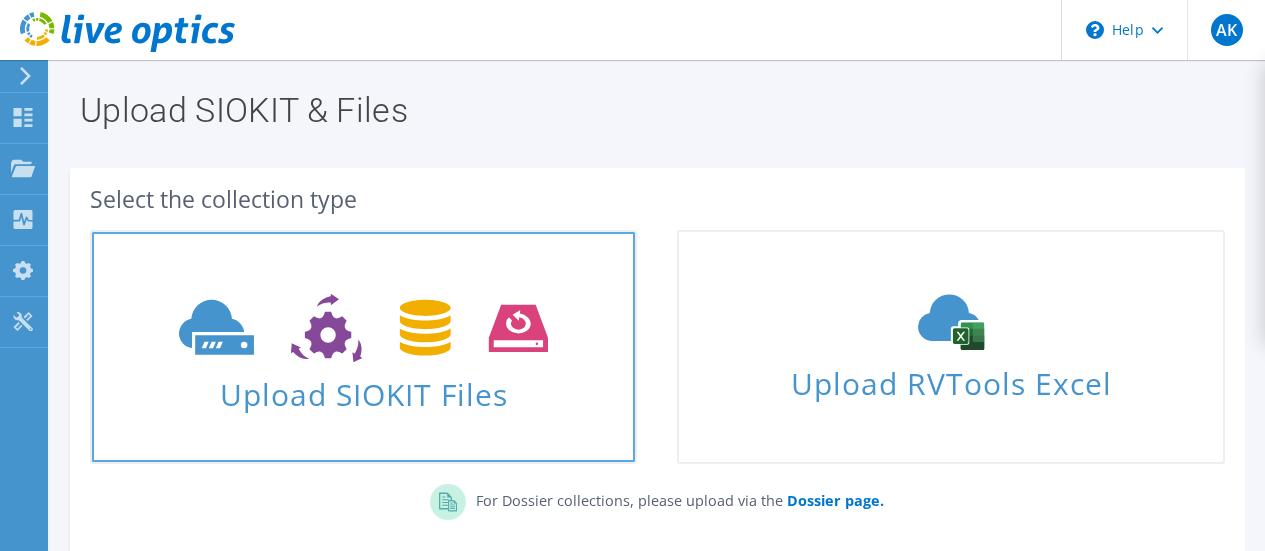 scroll, scrollTop: 0, scrollLeft: 0, axis: both 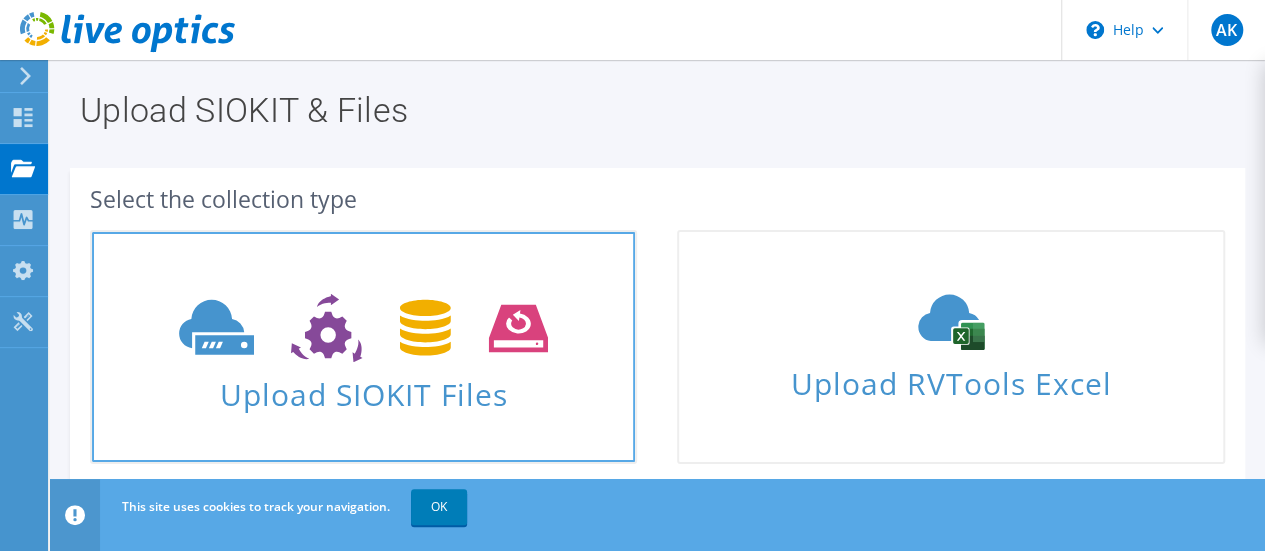 click on "Upload SIOKIT Files" at bounding box center (363, 388) 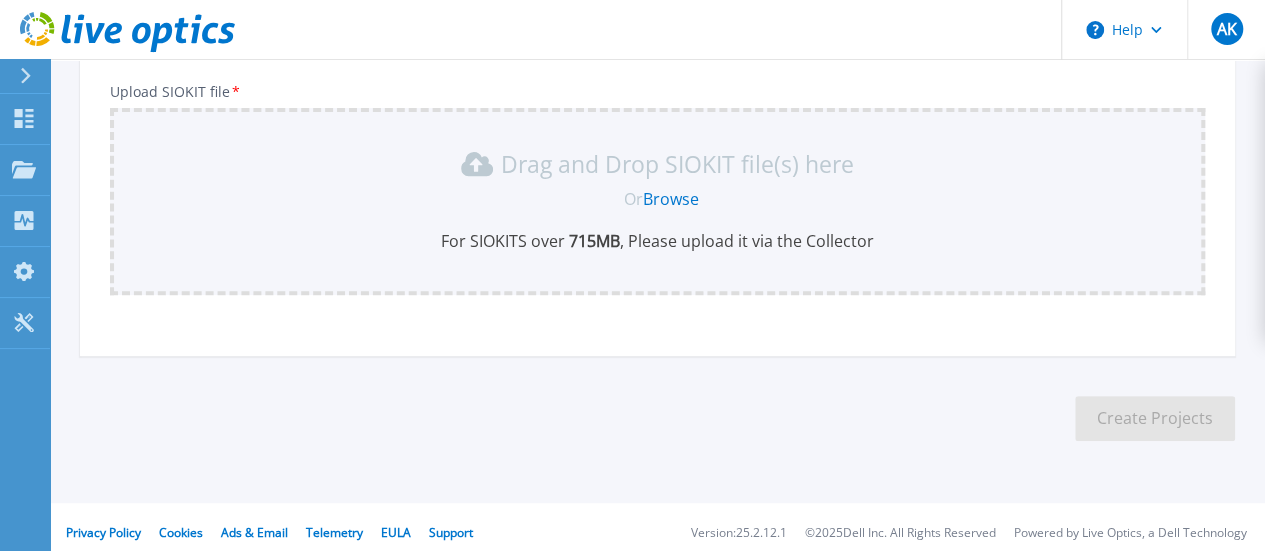 scroll, scrollTop: 245, scrollLeft: 0, axis: vertical 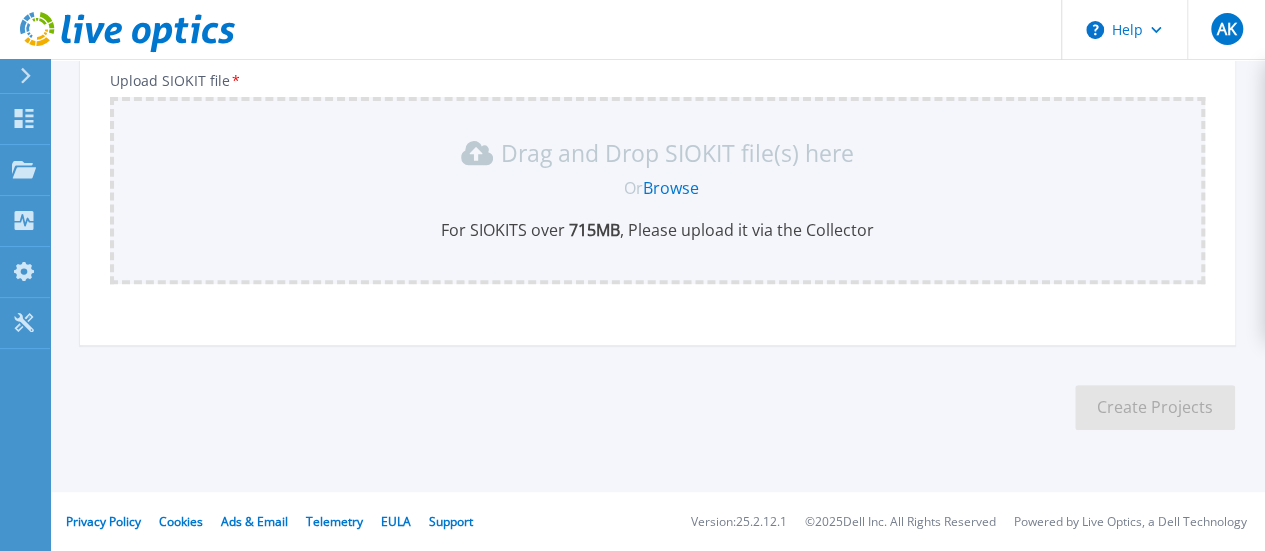 click on "Browse" at bounding box center [671, 188] 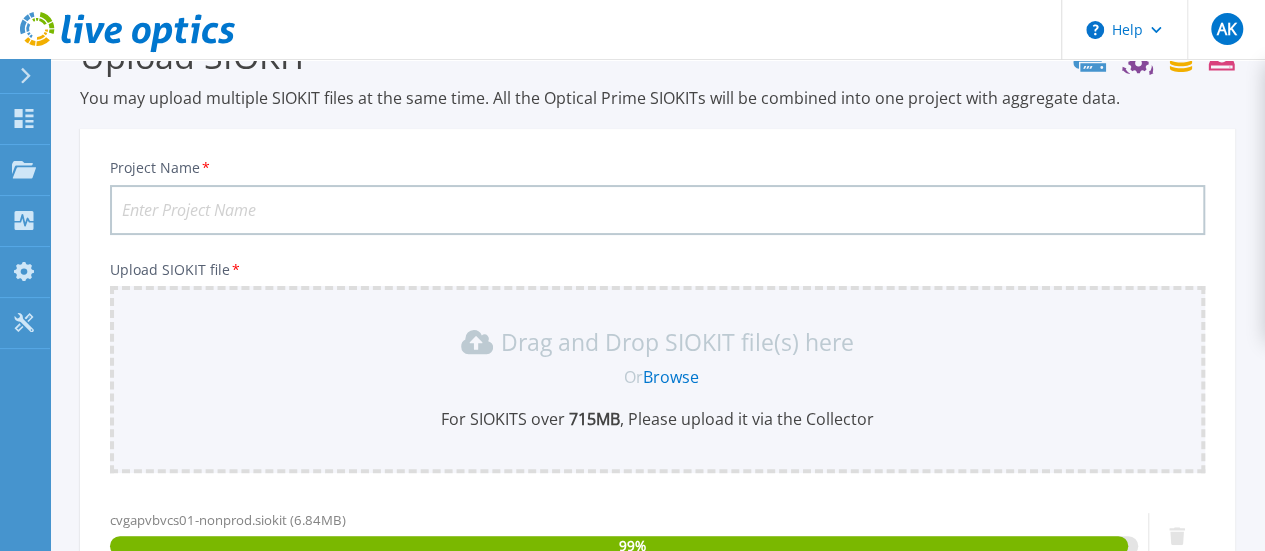 scroll, scrollTop: 0, scrollLeft: 0, axis: both 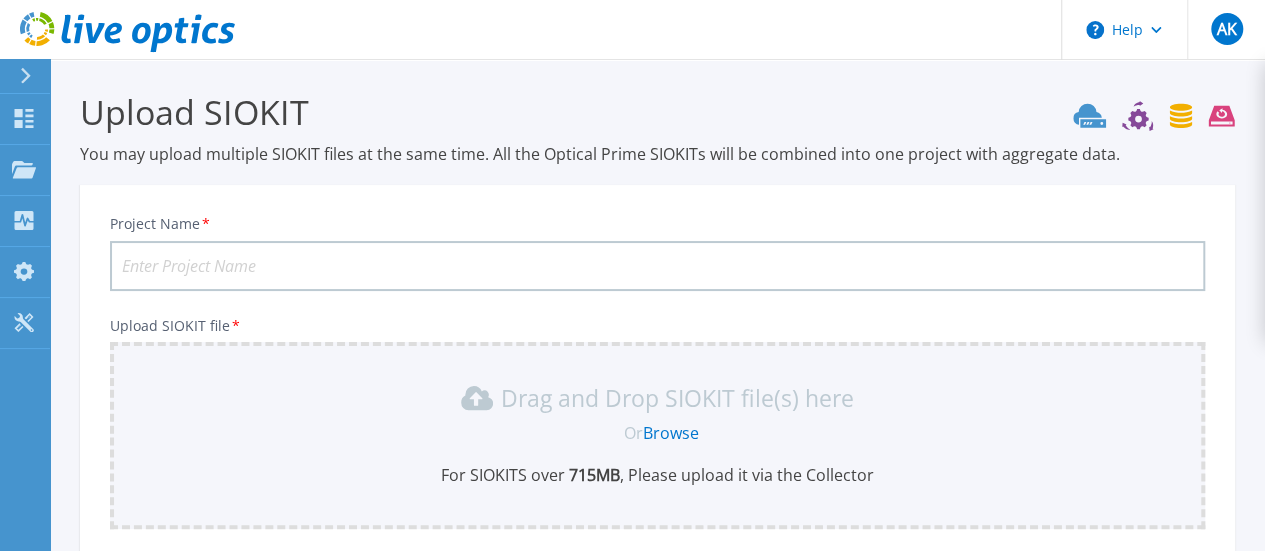 click on "Project Name *" at bounding box center (657, 266) 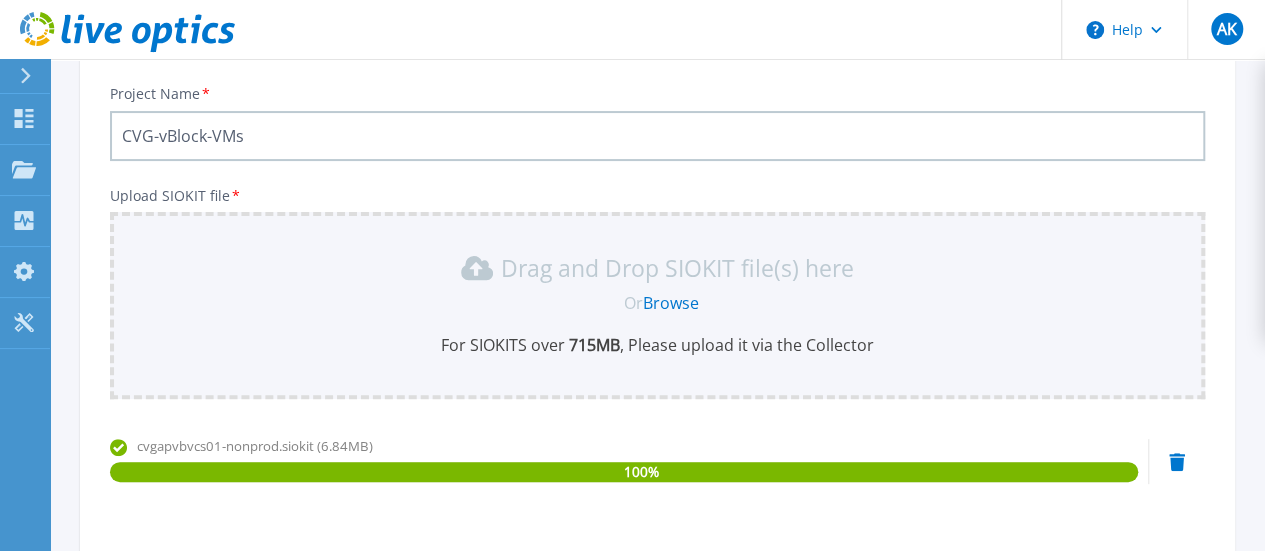 scroll, scrollTop: 340, scrollLeft: 0, axis: vertical 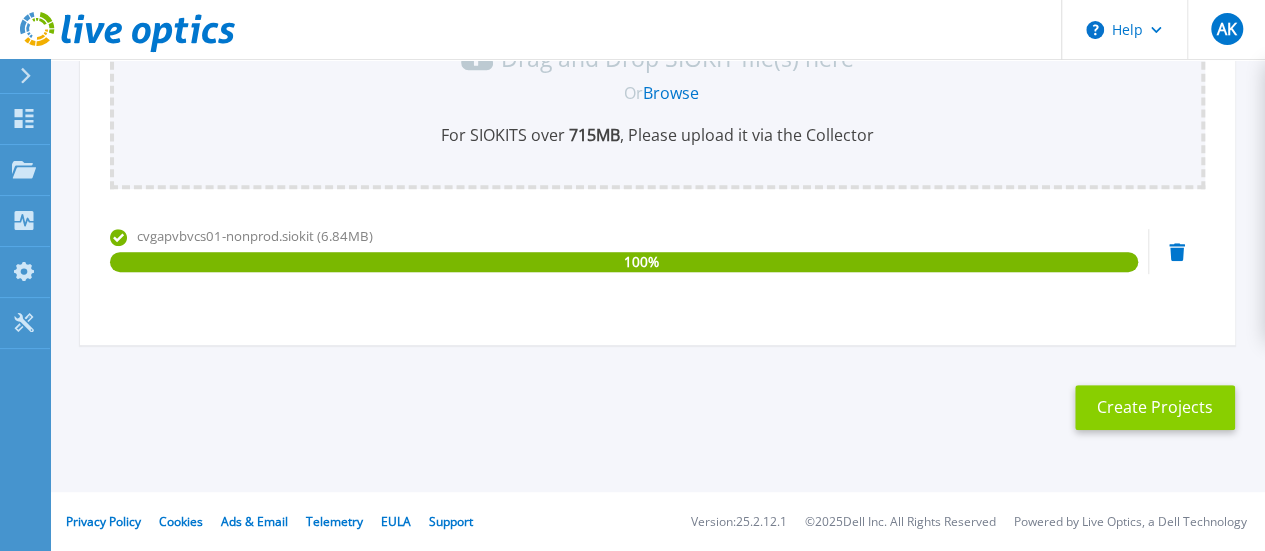 type on "CVG-vBlock-VMs" 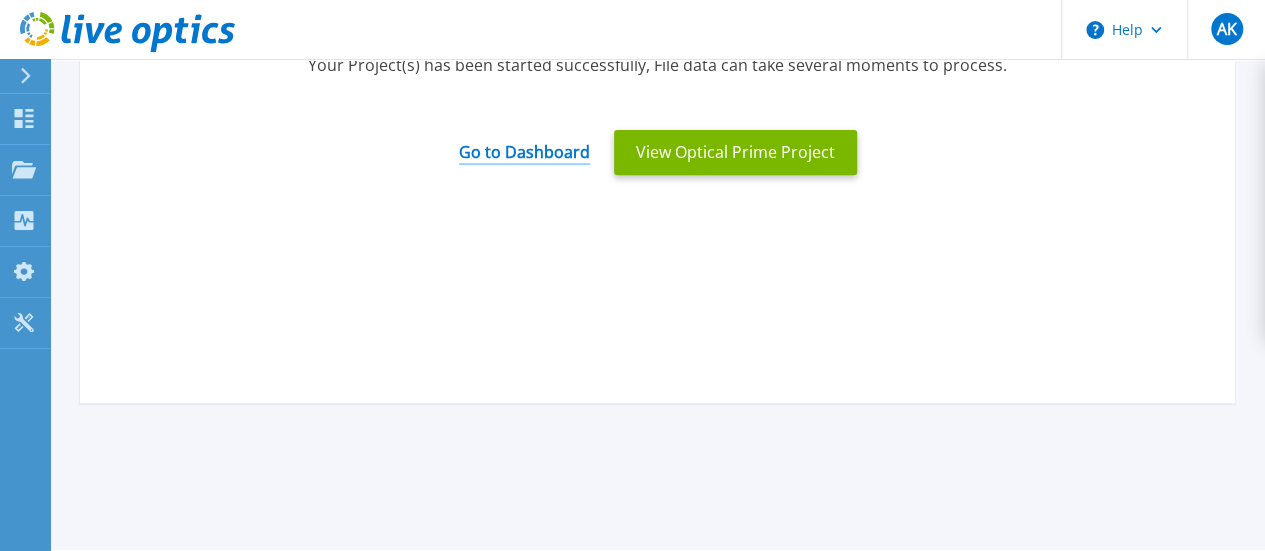 click on "Go to Dashboard" at bounding box center (524, 145) 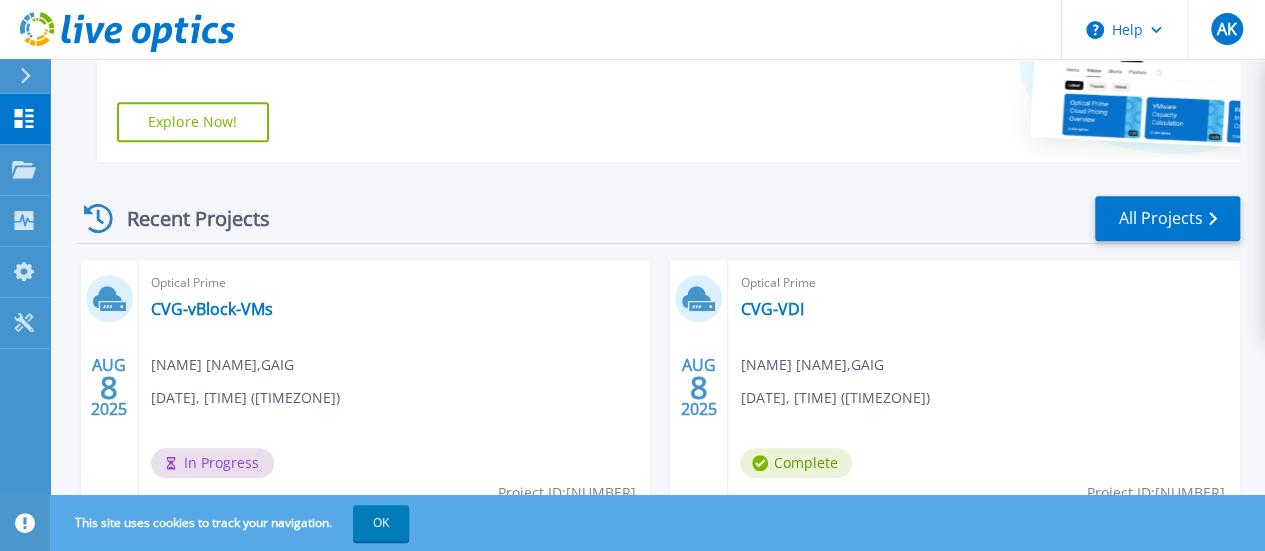 scroll, scrollTop: 500, scrollLeft: 0, axis: vertical 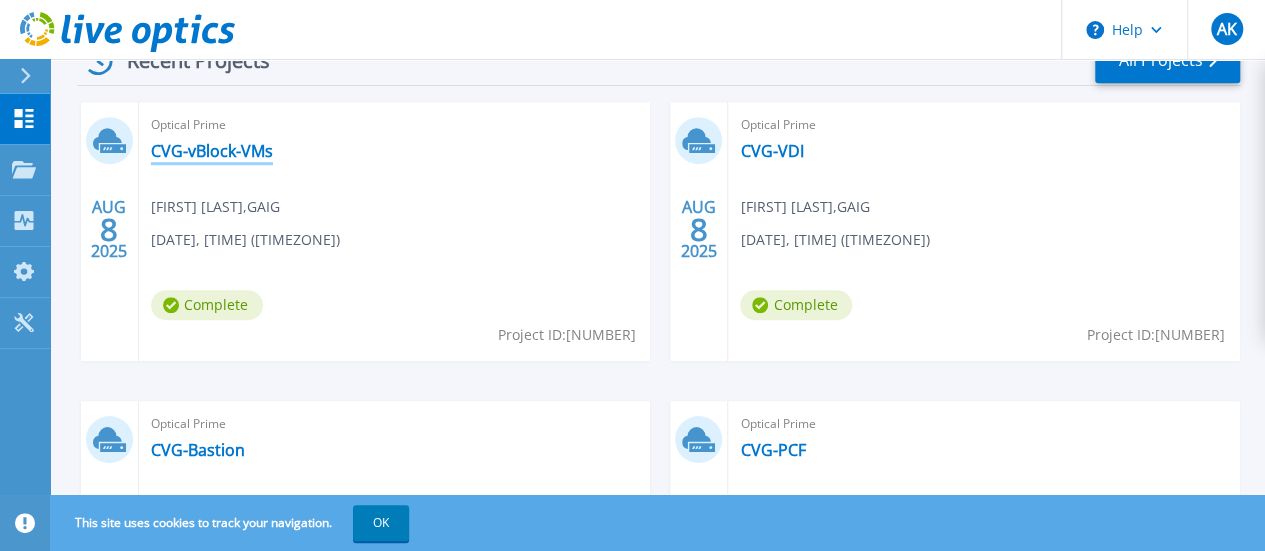 click on "CVG-vBlock-VMs" at bounding box center [212, 151] 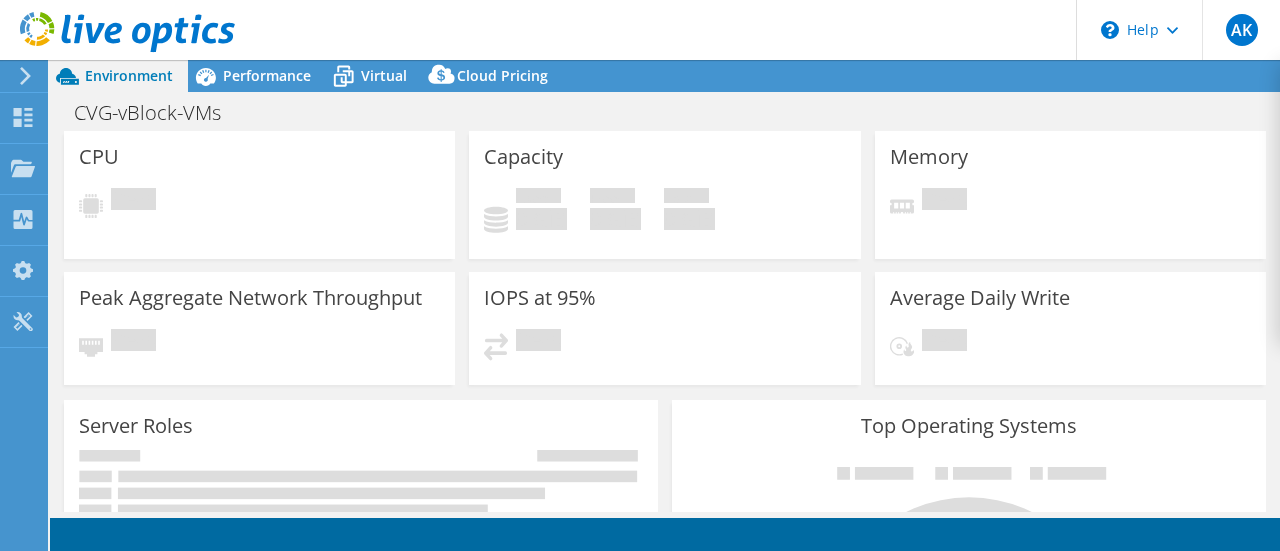 scroll, scrollTop: 0, scrollLeft: 0, axis: both 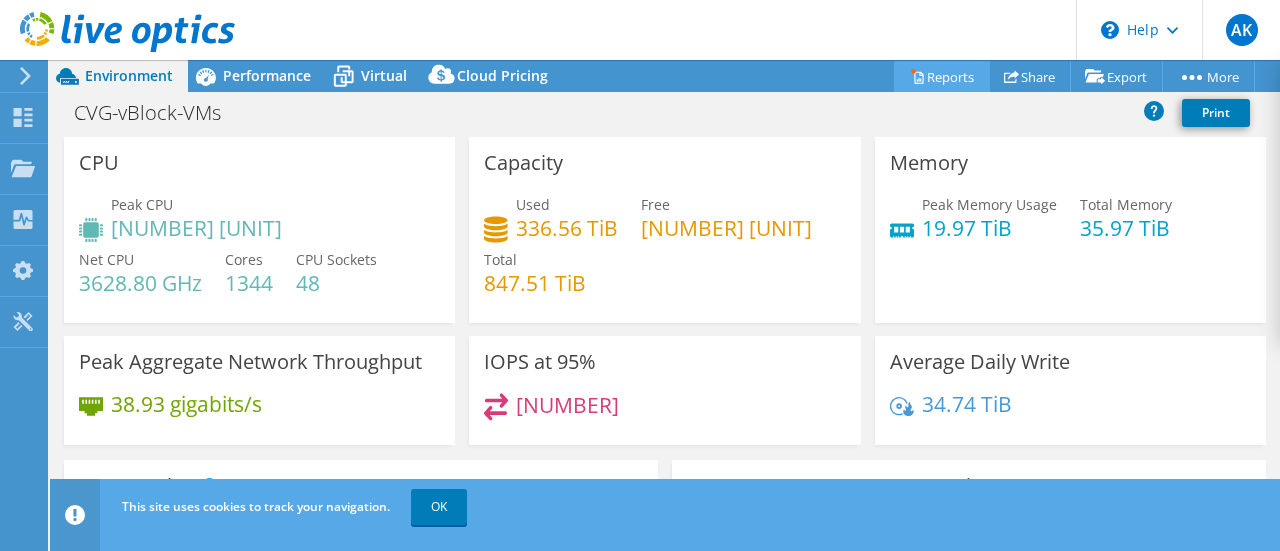 click on "Reports" at bounding box center [942, 76] 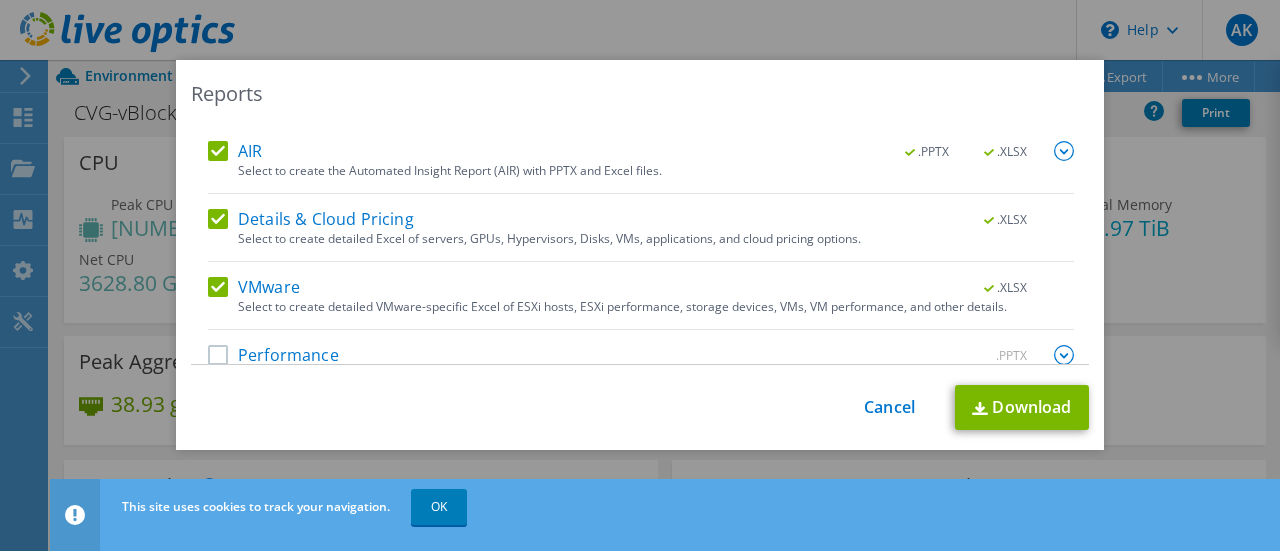 scroll, scrollTop: 128, scrollLeft: 0, axis: vertical 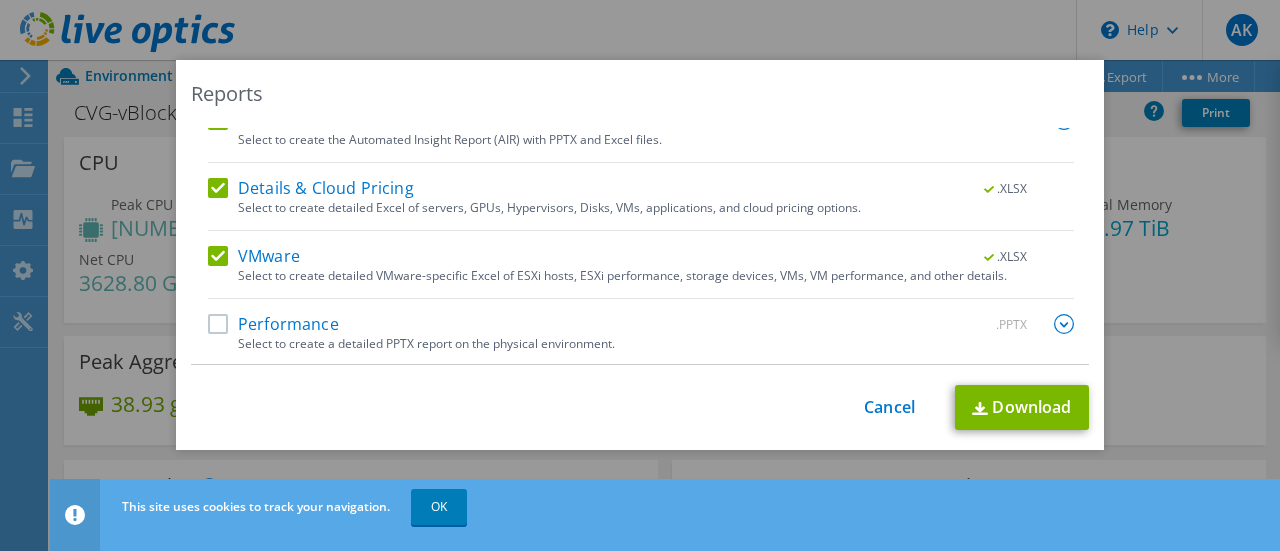 click on "Performance" at bounding box center (273, 324) 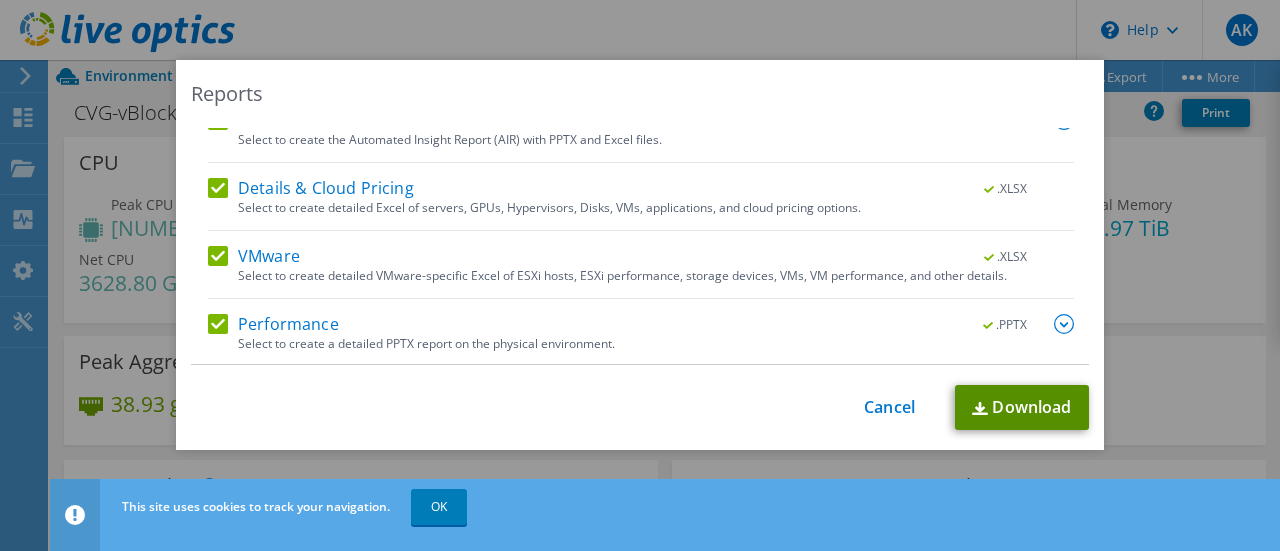click on "Download" at bounding box center (1022, 407) 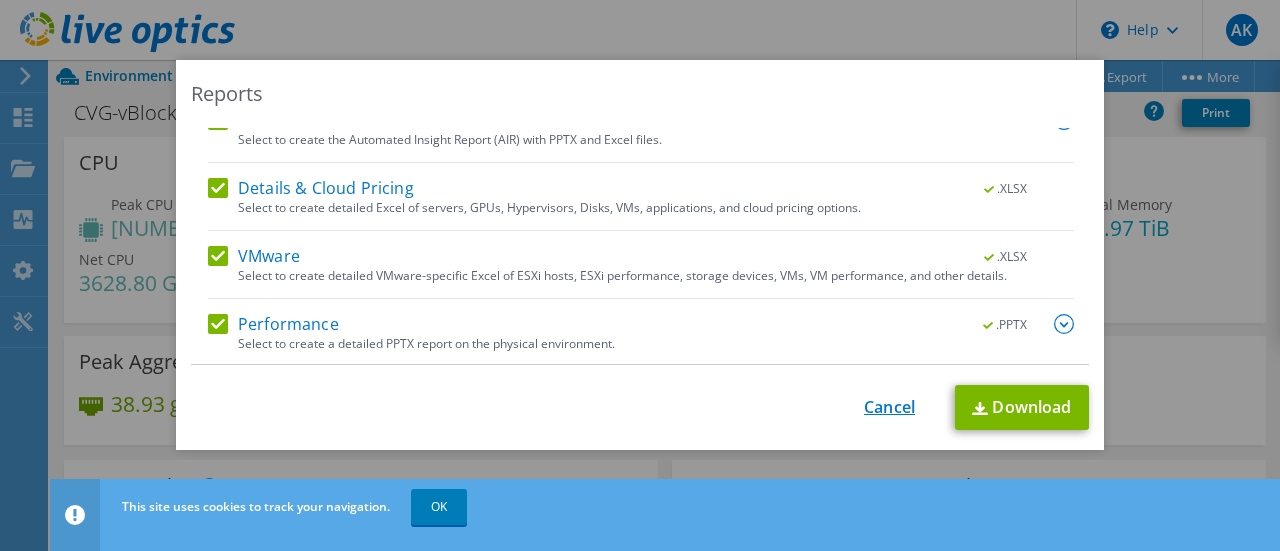 click on "Cancel" at bounding box center [889, 407] 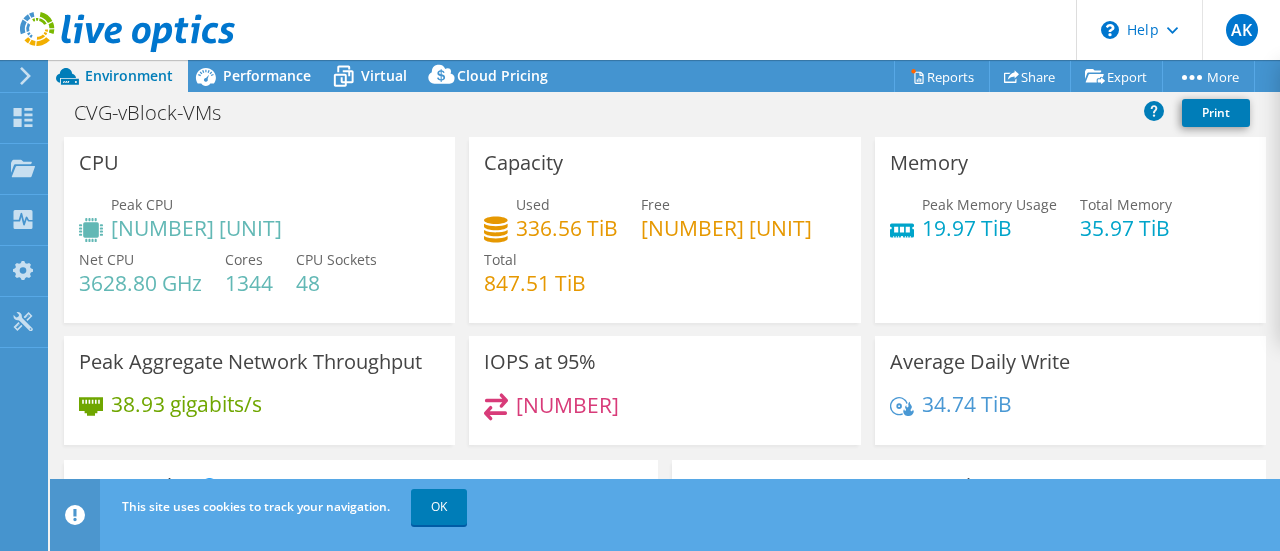 click at bounding box center (22, 76) 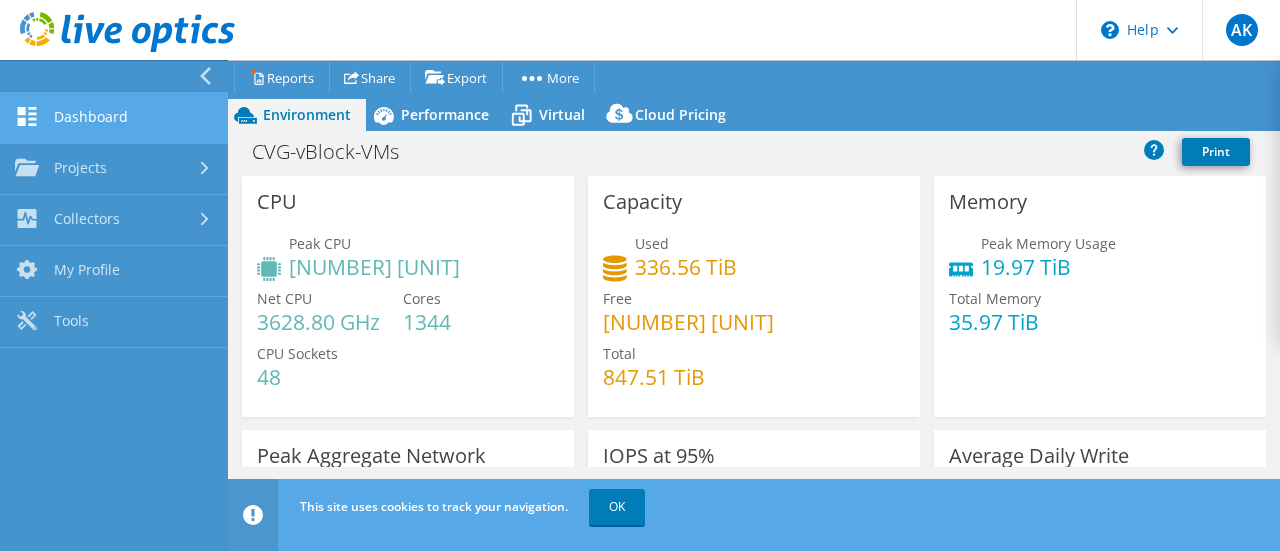click on "Dashboard" at bounding box center [114, 118] 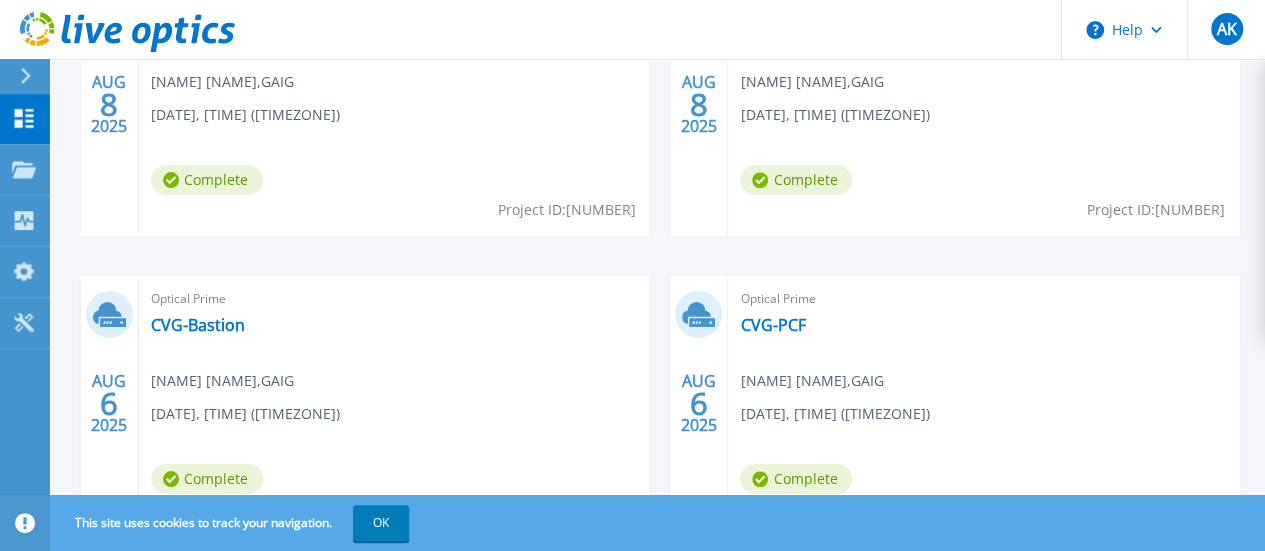 scroll, scrollTop: 800, scrollLeft: 0, axis: vertical 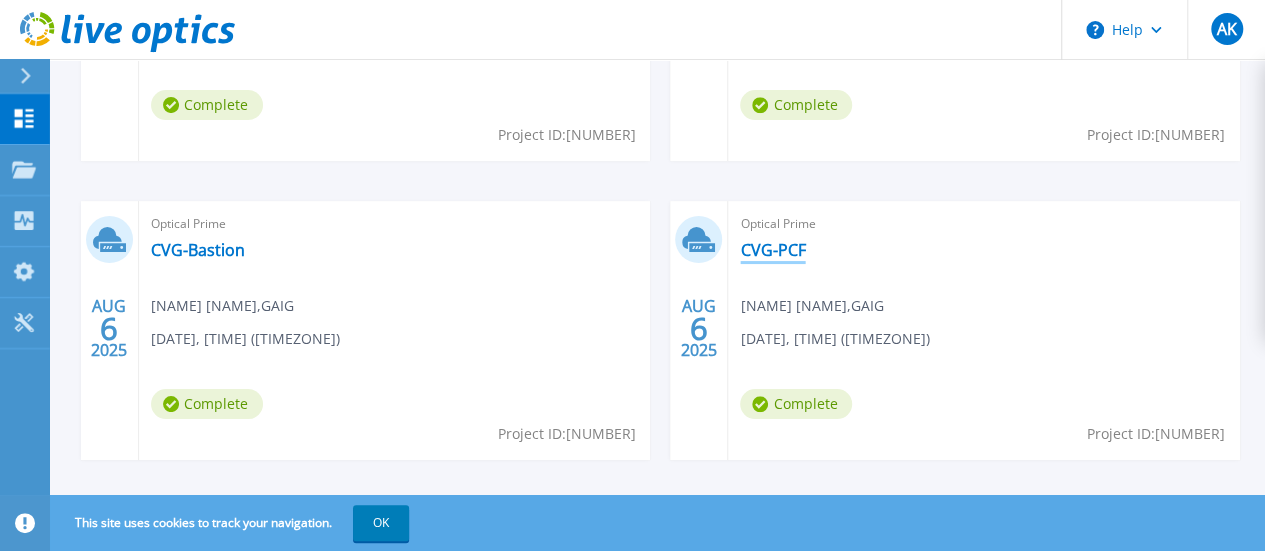 click on "CVG-PCF" at bounding box center [772, 250] 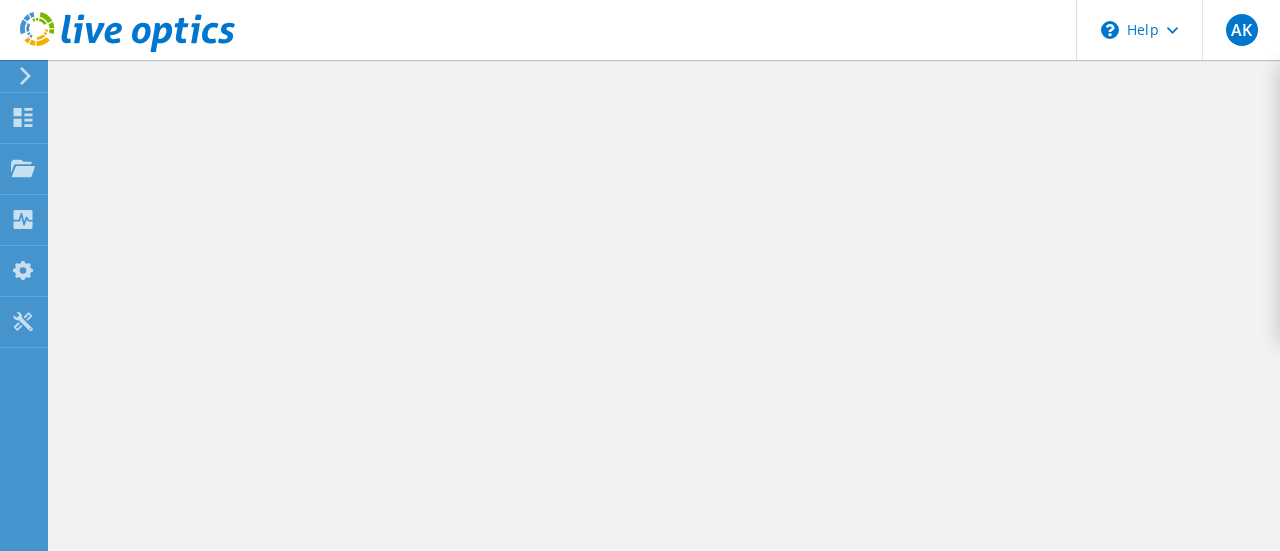 scroll, scrollTop: 0, scrollLeft: 0, axis: both 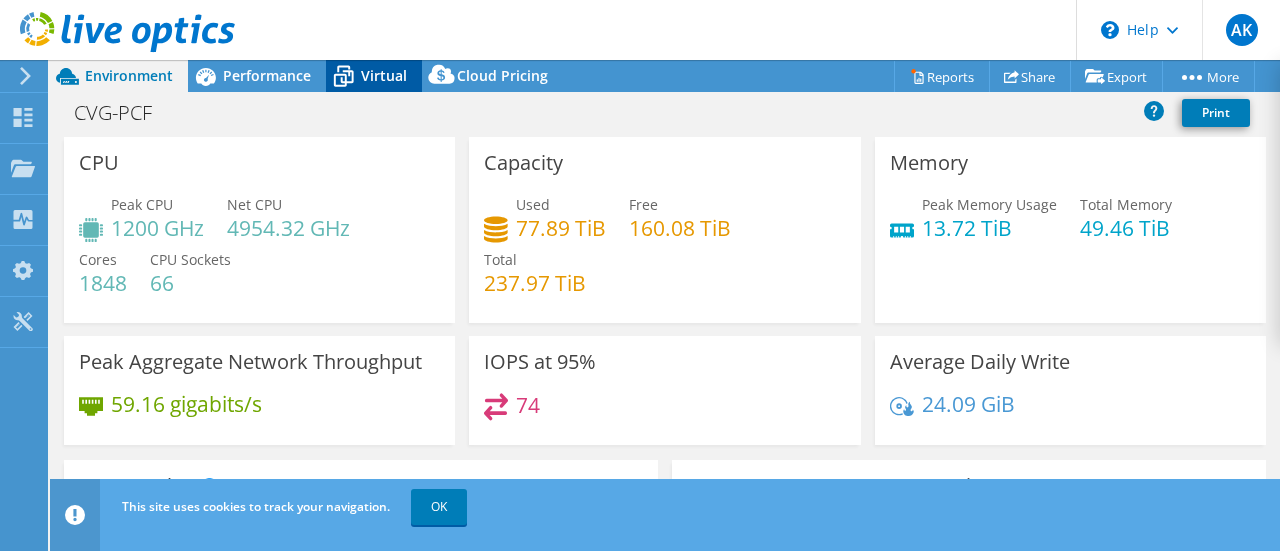 click on "Virtual" at bounding box center (384, 75) 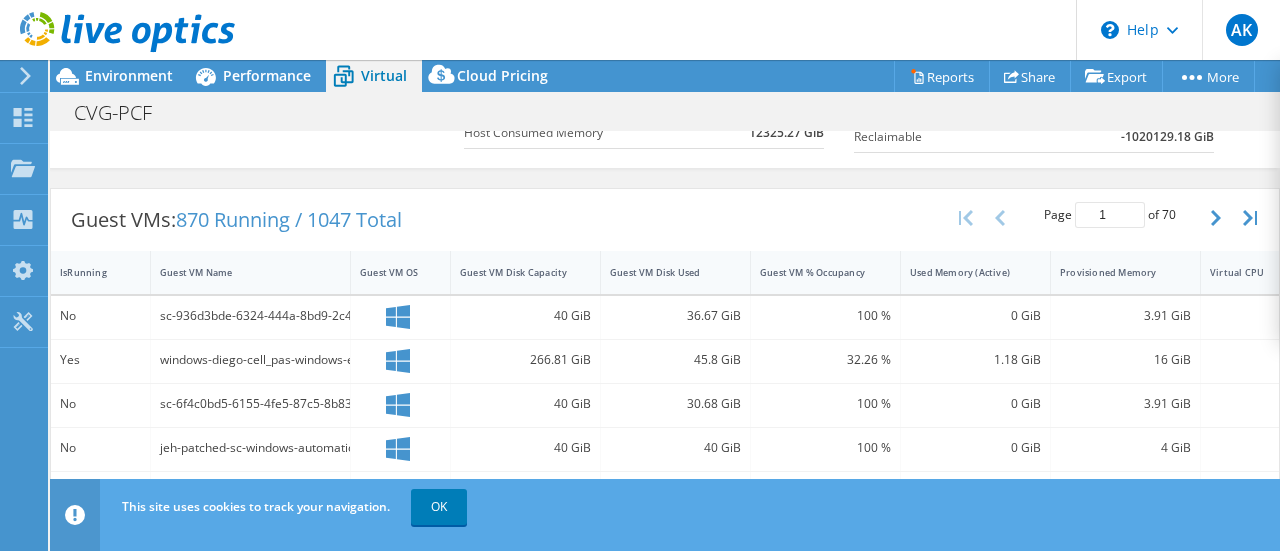 scroll, scrollTop: 400, scrollLeft: 0, axis: vertical 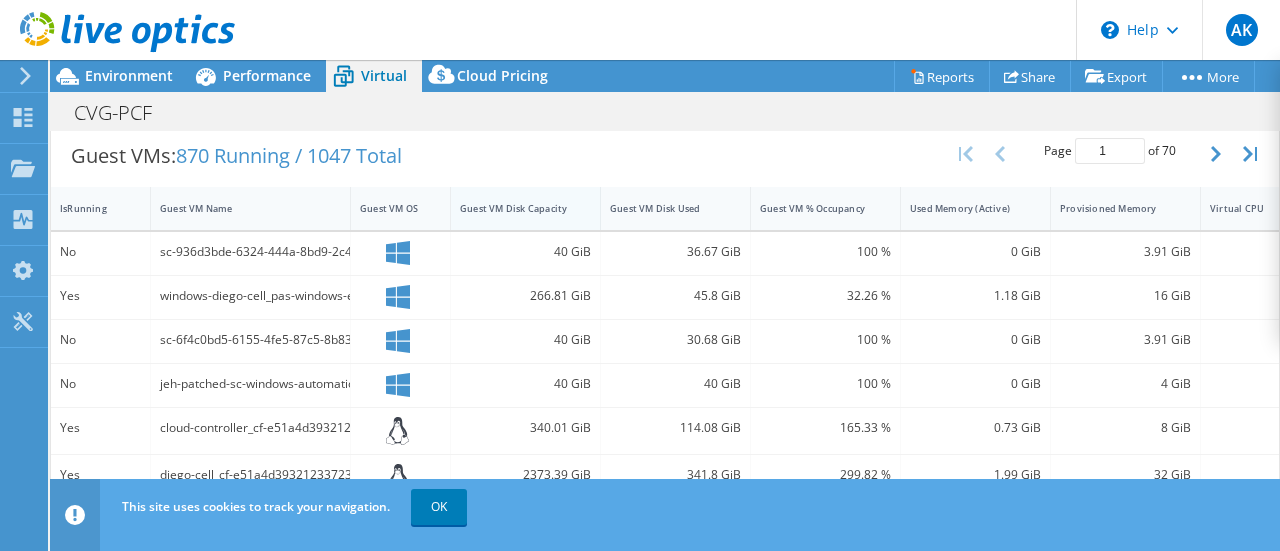 click on "Guest VM Disk Capacity" at bounding box center (513, 208) 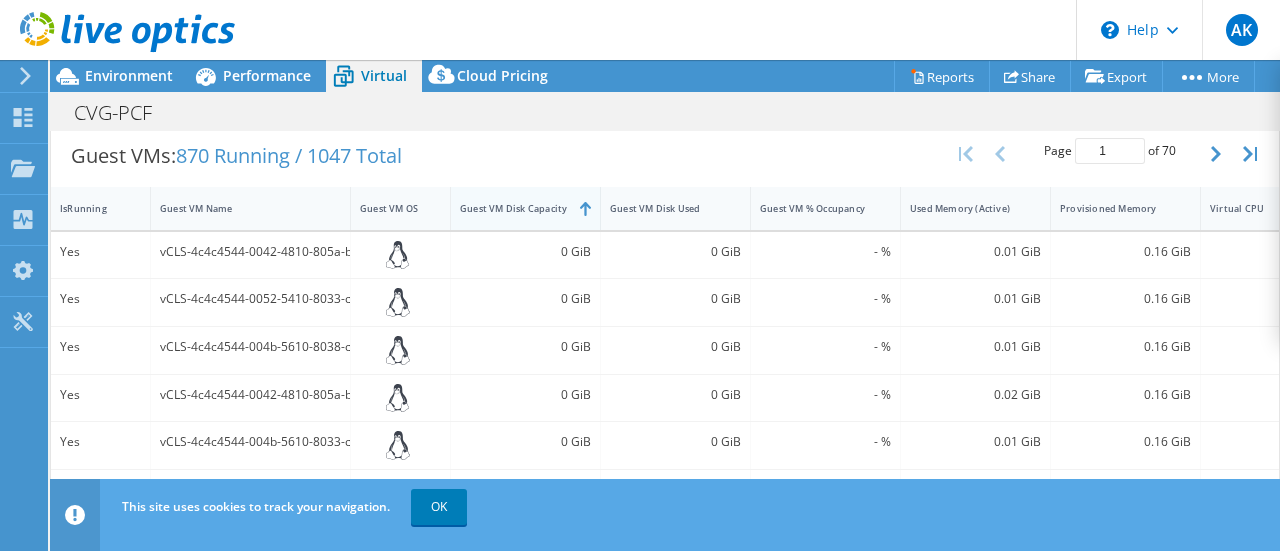 click on "Guest VM Disk Capacity" at bounding box center [513, 208] 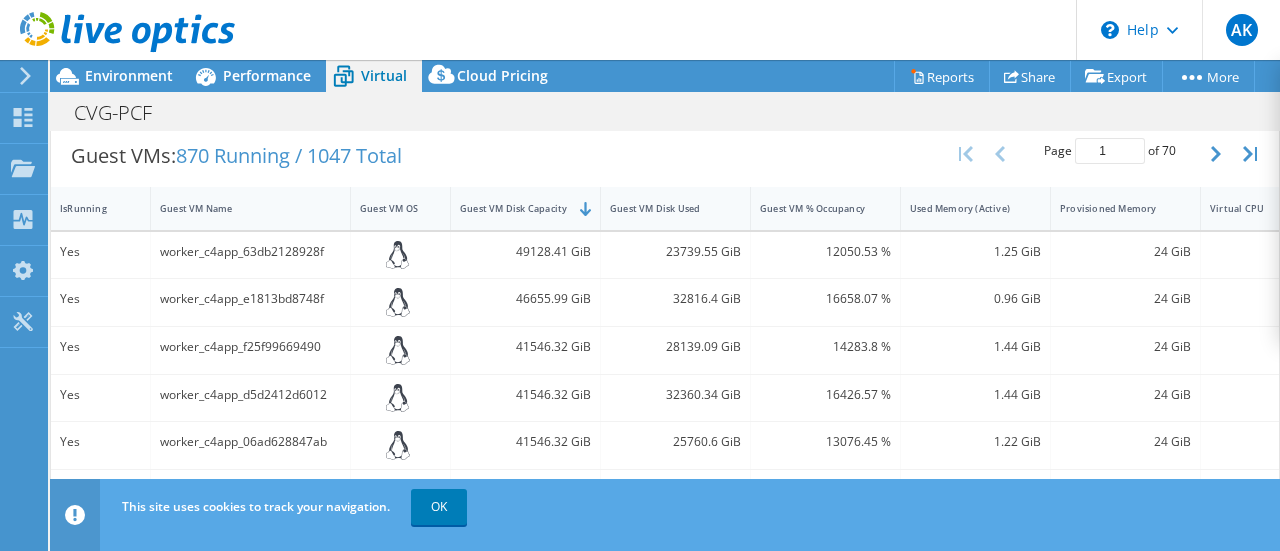 click on "worker_c4app_63db2128928f" at bounding box center (250, 252) 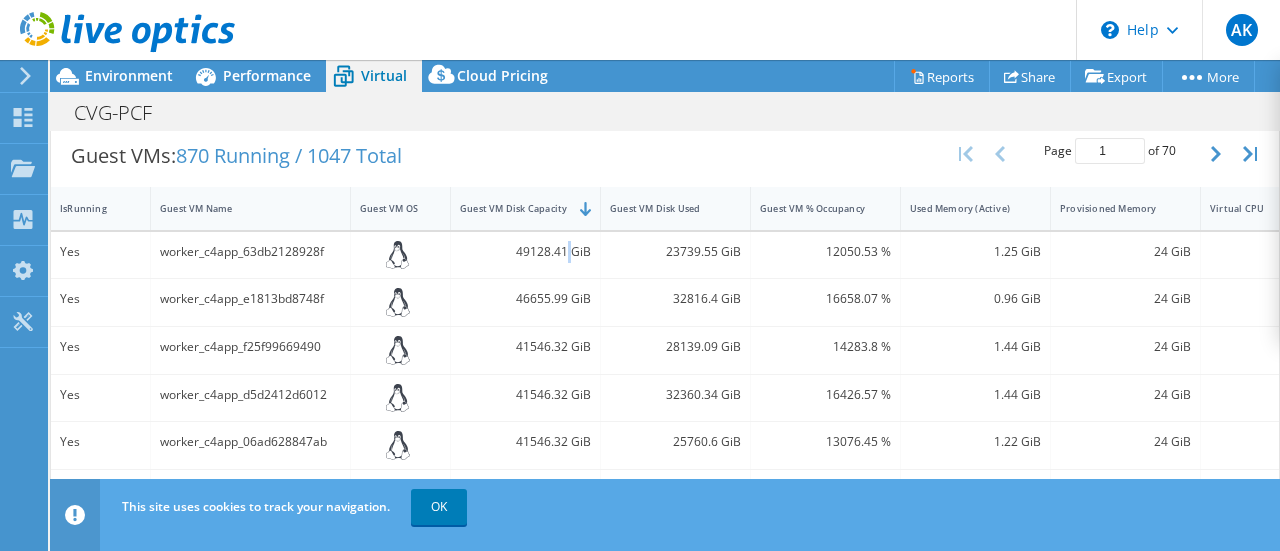 click on "49128.41 GiB" at bounding box center [526, 255] 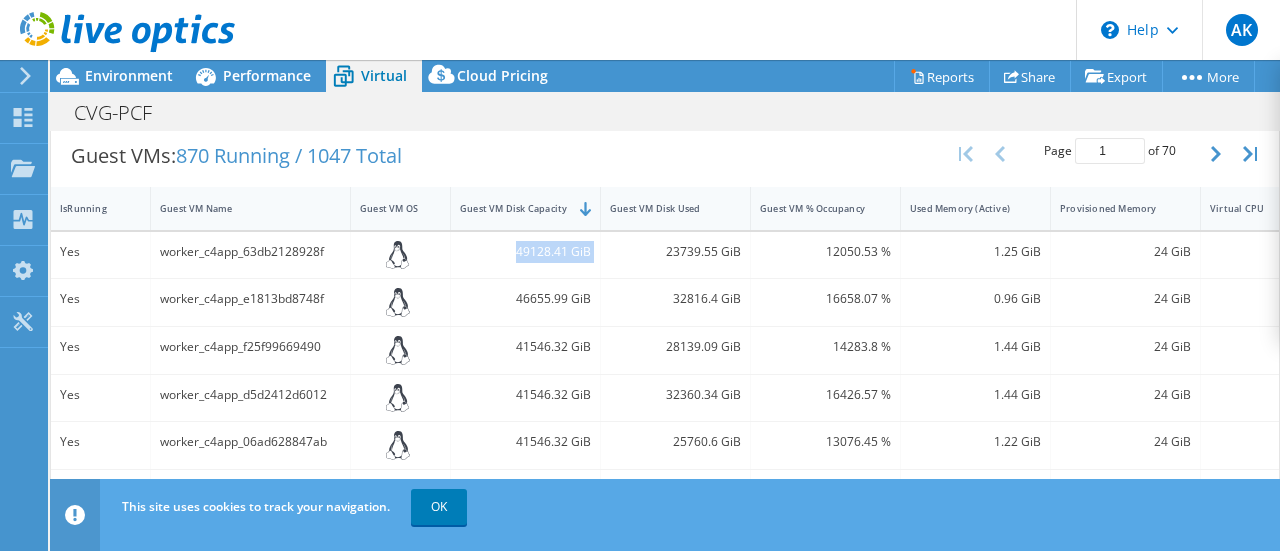 click on "49128.41 GiB" at bounding box center [526, 255] 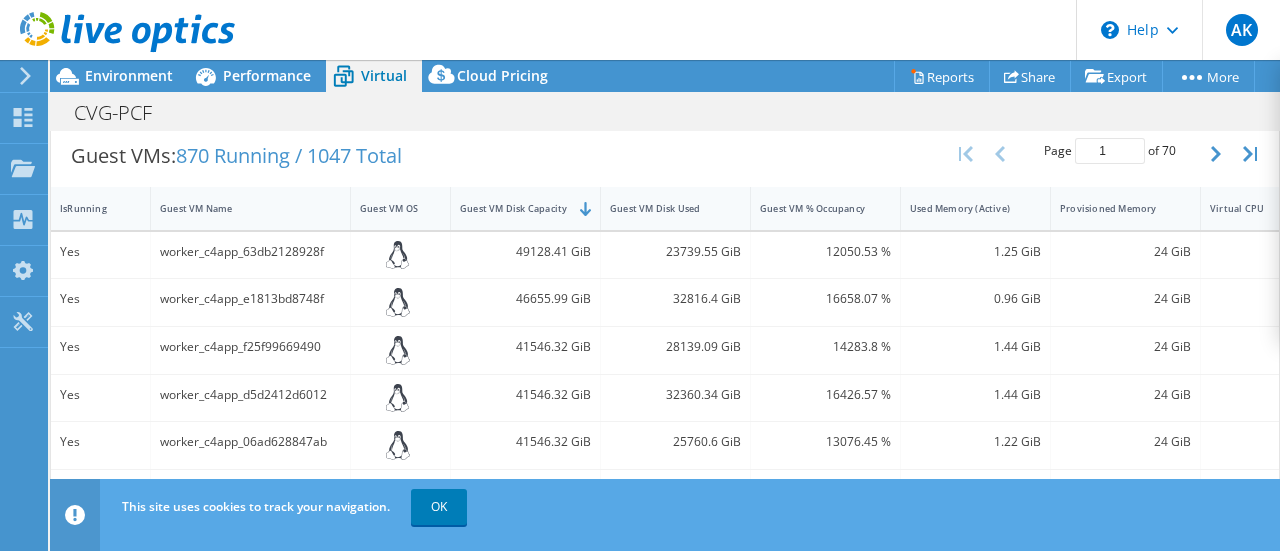 click on "23739.55 GiB" at bounding box center [675, 252] 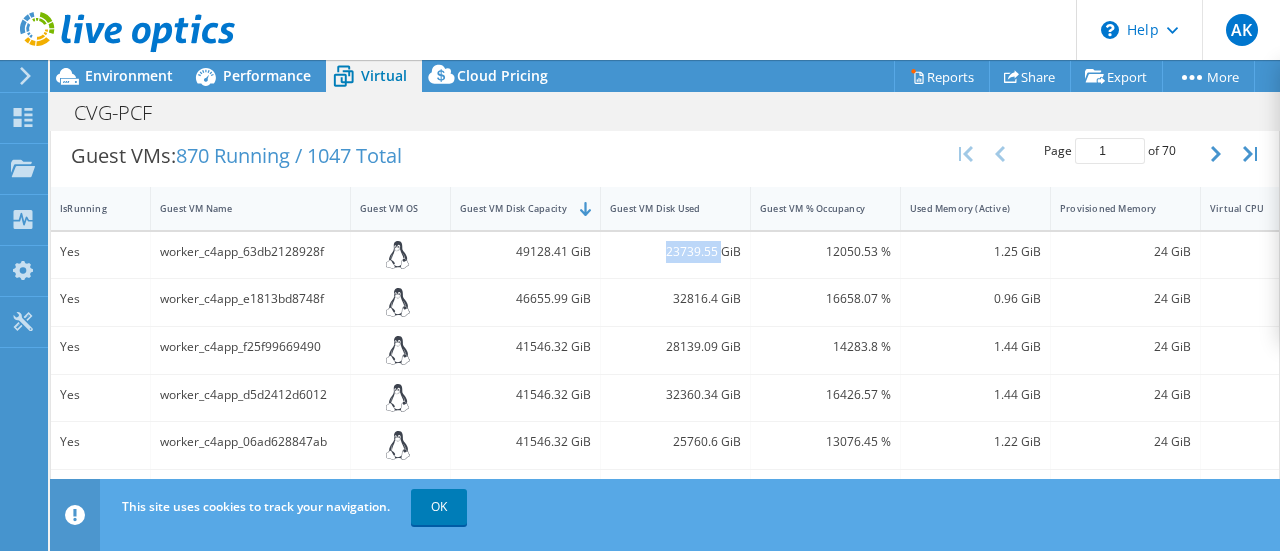 click on "23739.55 GiB" at bounding box center (675, 252) 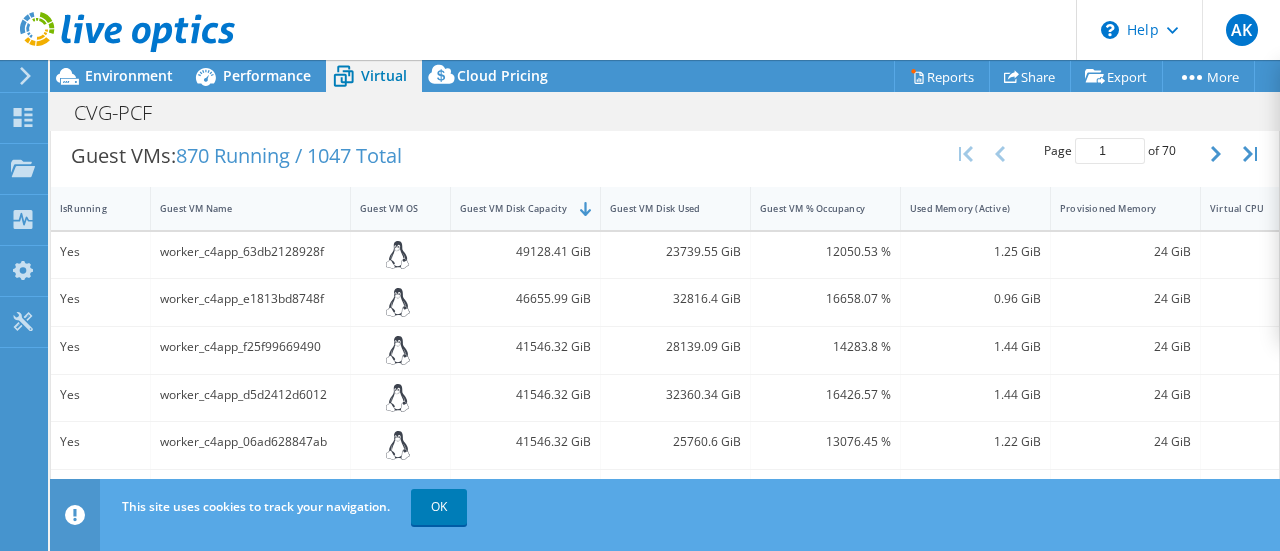 click on "worker_c4app_63db2128928f" at bounding box center (250, 252) 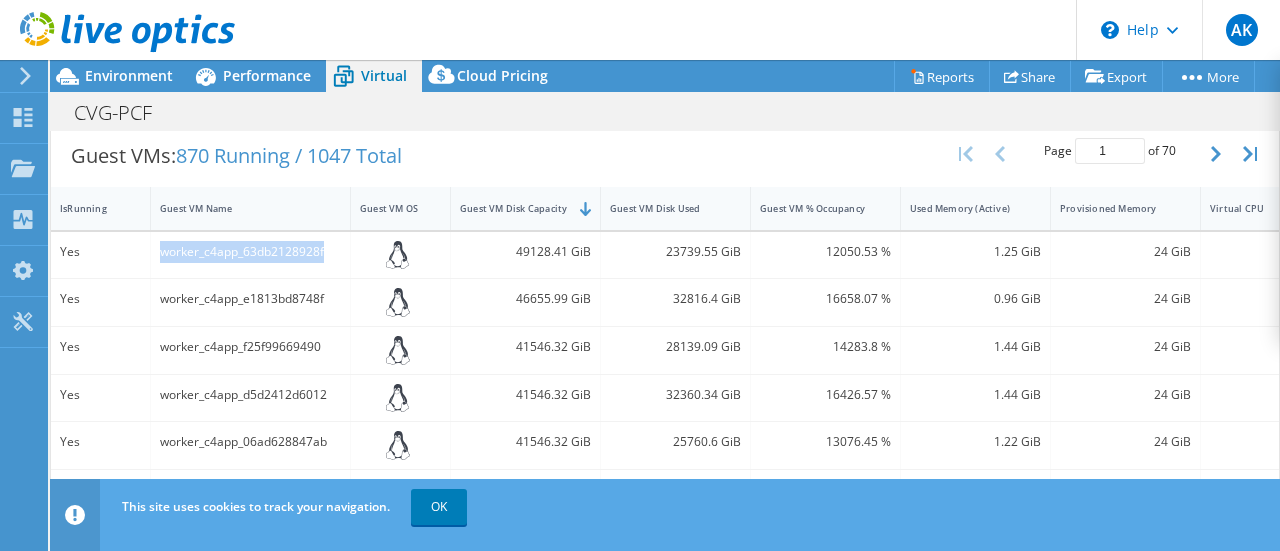 click on "worker_c4app_63db2128928f" at bounding box center (250, 252) 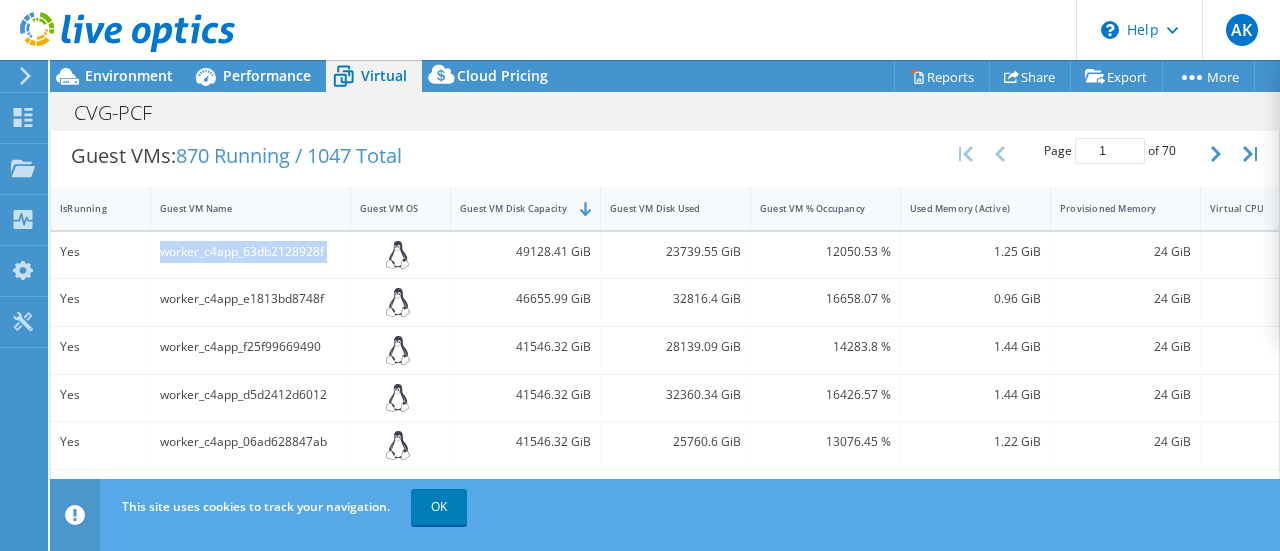 click on "worker_c4app_63db2128928f" at bounding box center (250, 252) 